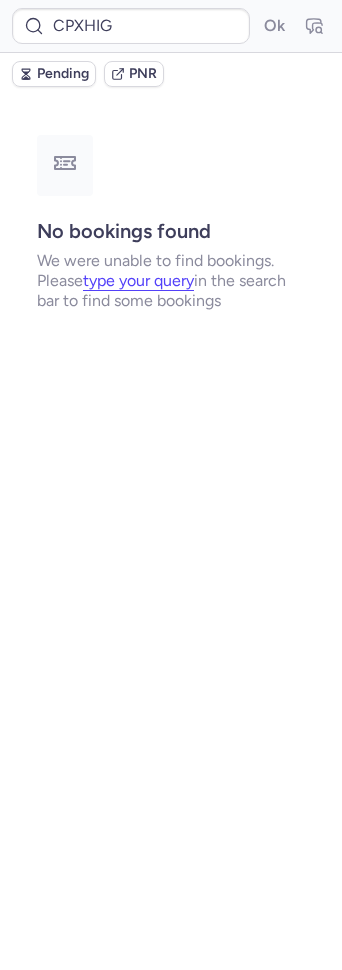 scroll, scrollTop: 0, scrollLeft: 0, axis: both 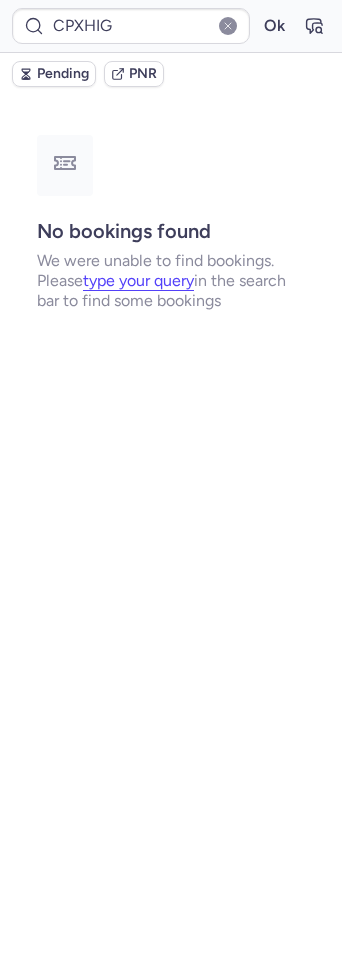 type on "CPXHIG" 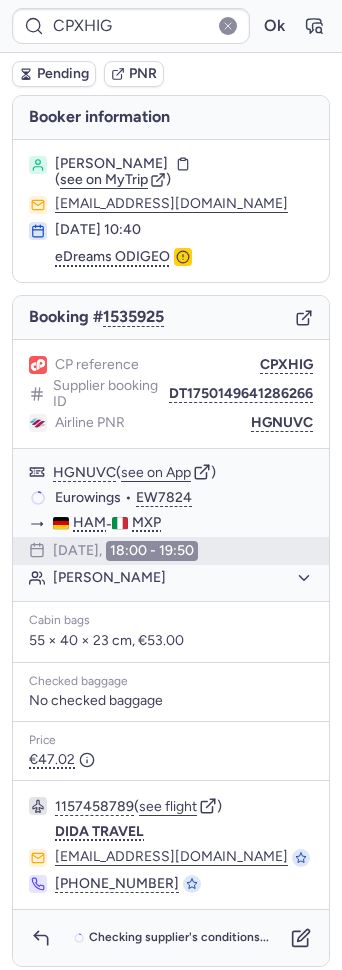 scroll, scrollTop: 9, scrollLeft: 0, axis: vertical 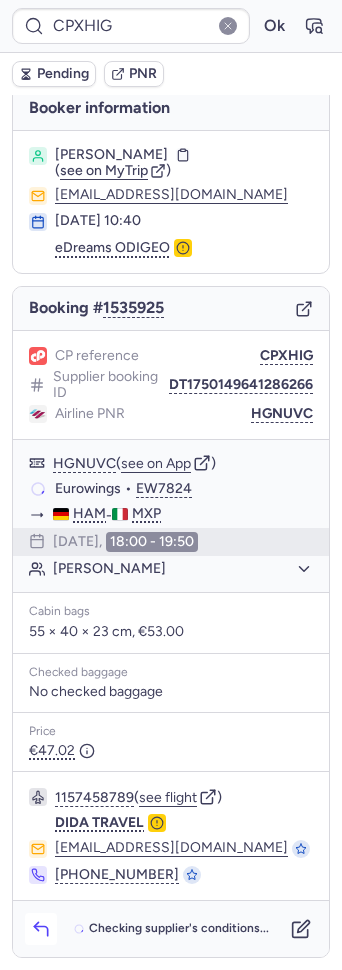 click 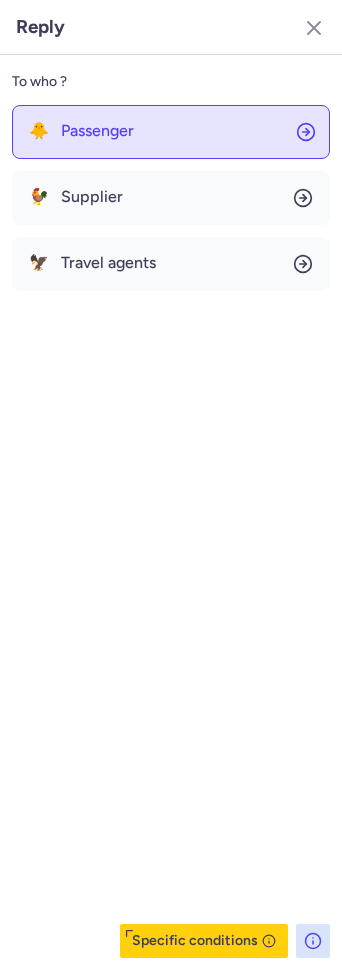 click on "🐥 Passenger" 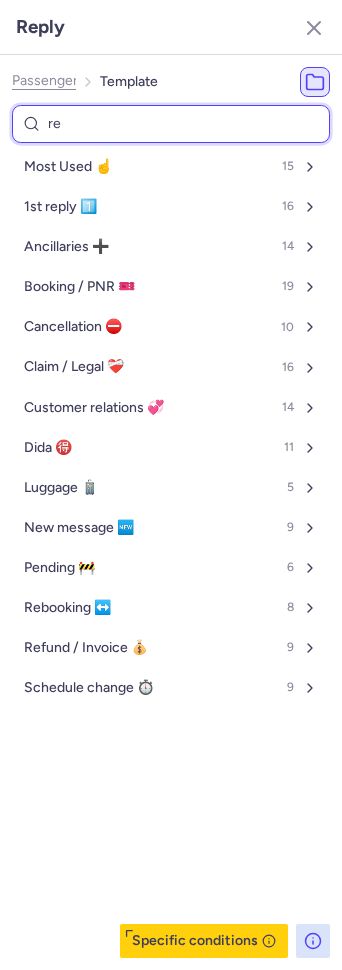 type on "ref" 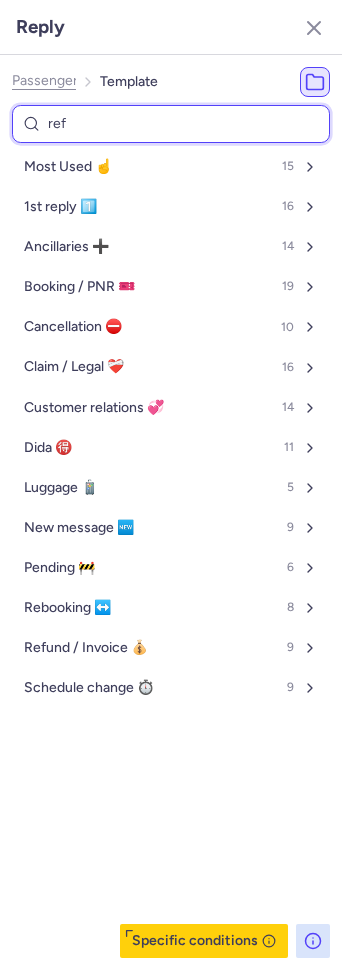 select on "de" 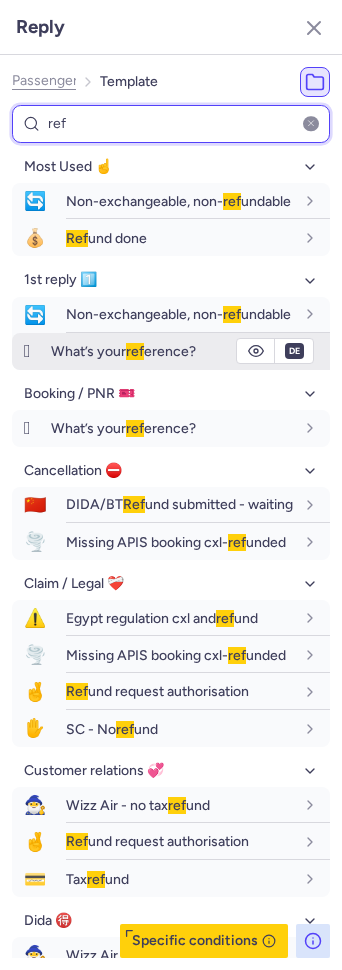 type on "ref" 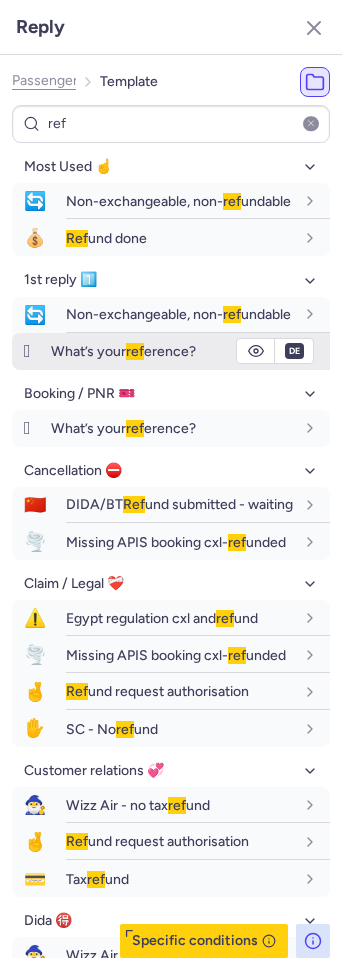 click on "ref" at bounding box center [135, 351] 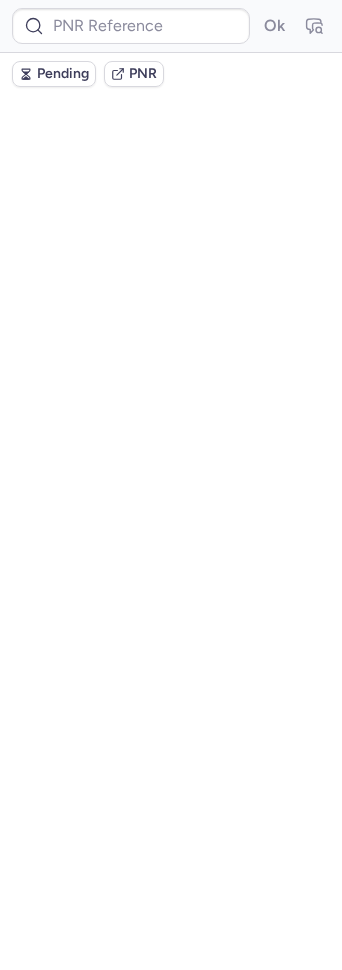 scroll, scrollTop: 0, scrollLeft: 0, axis: both 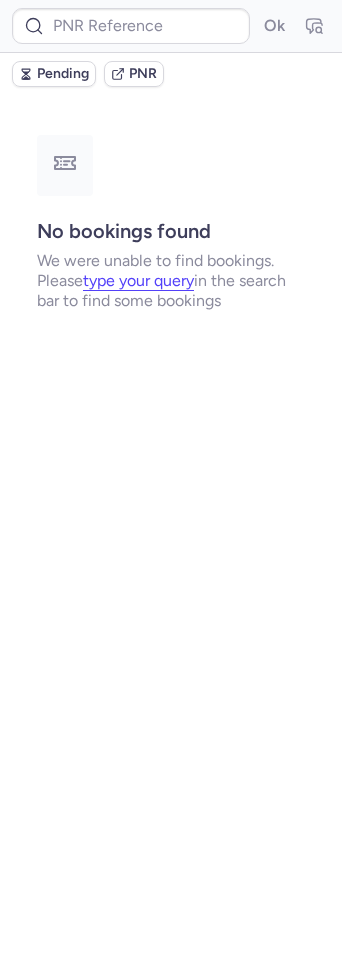 type on "CPXHIG" 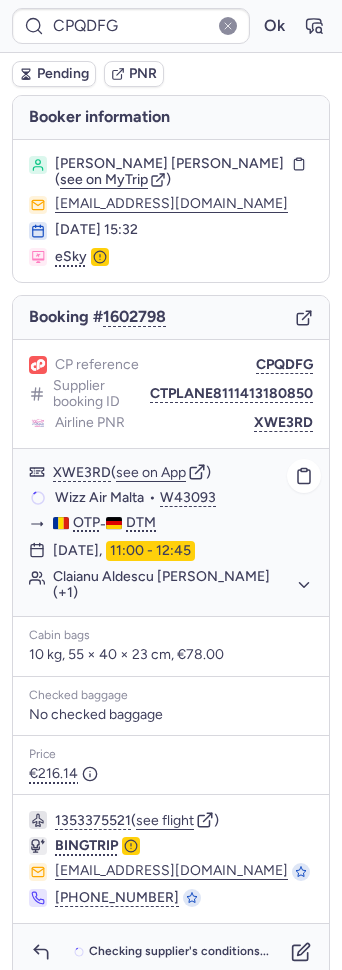 scroll, scrollTop: 23, scrollLeft: 0, axis: vertical 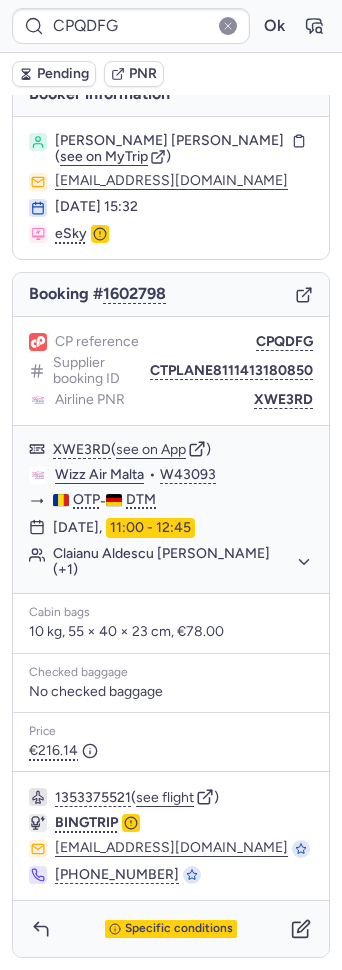 click on "Specific conditions" at bounding box center (171, 929) 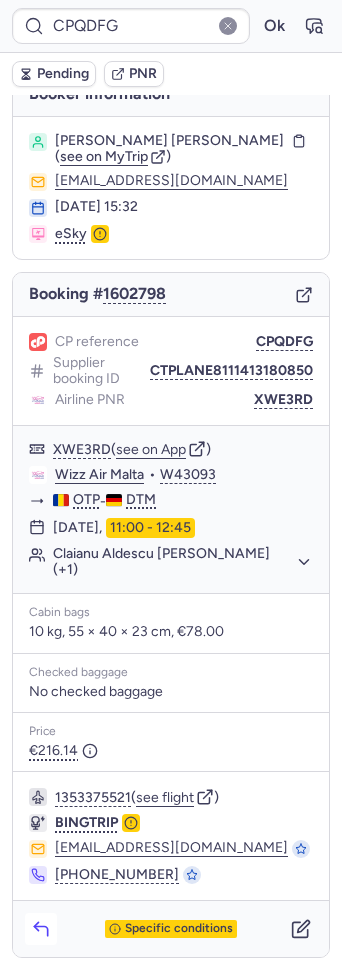 click 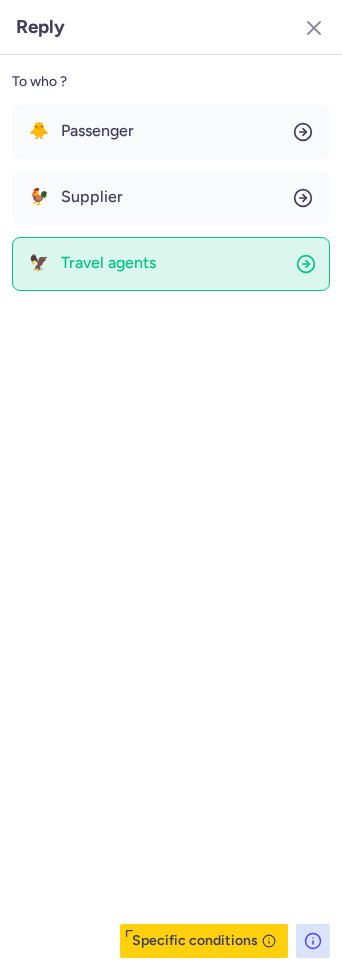 click on "🦅 Travel agents" 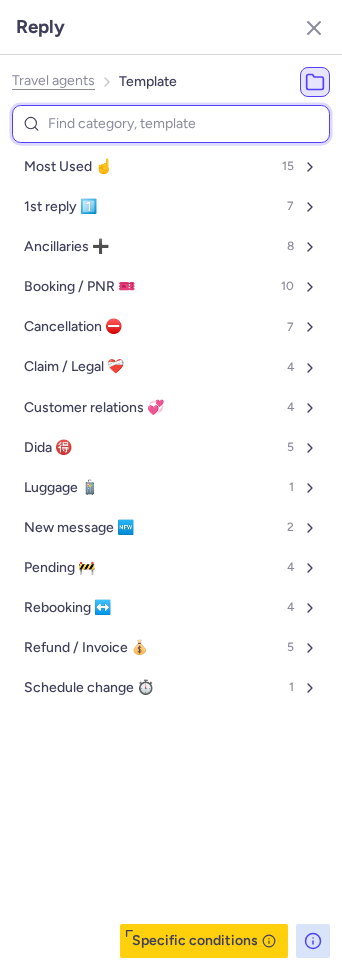 click at bounding box center (171, 124) 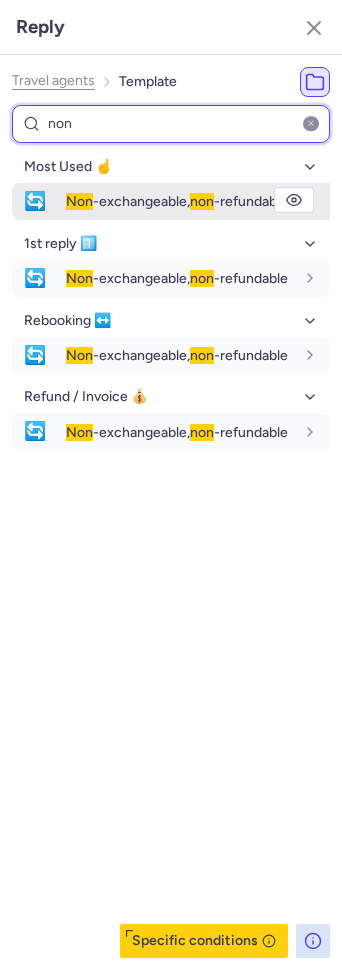 type on "non" 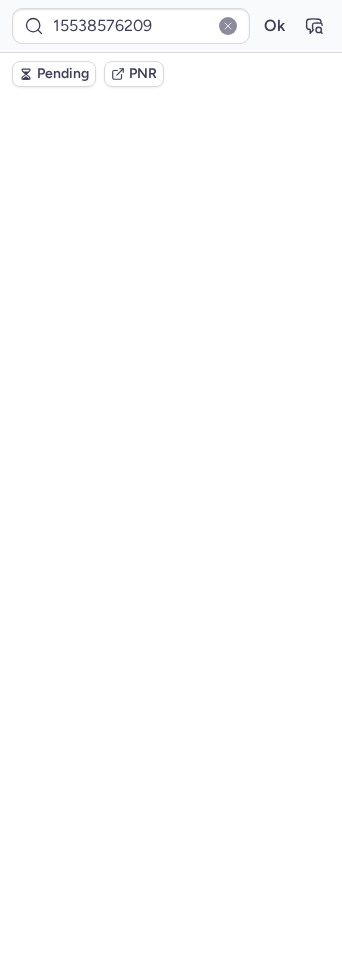 scroll, scrollTop: 0, scrollLeft: 0, axis: both 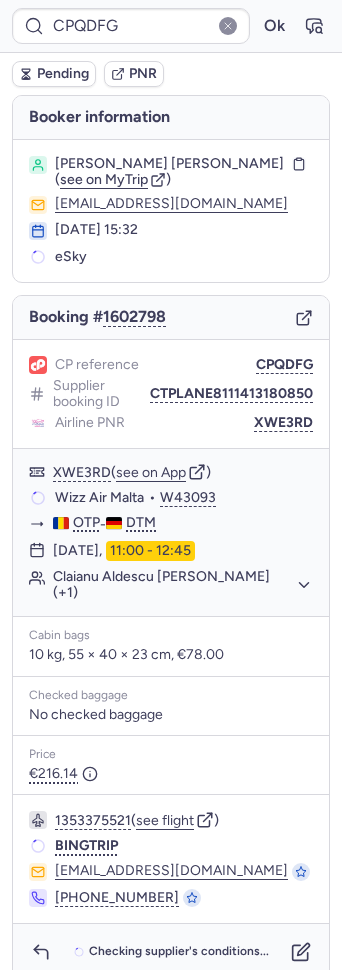 type on "CP6SXD" 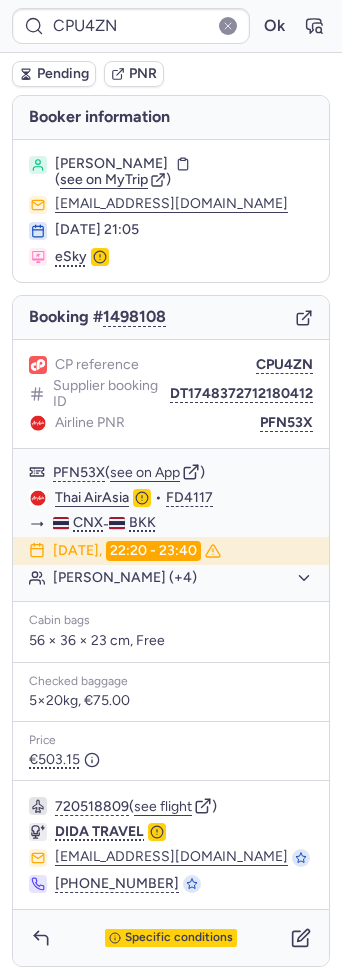 type on "CPPUPQ" 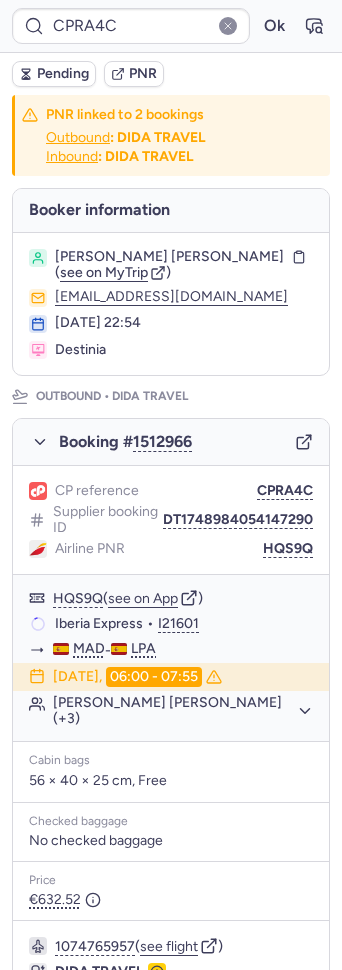 type on "CPXHIG" 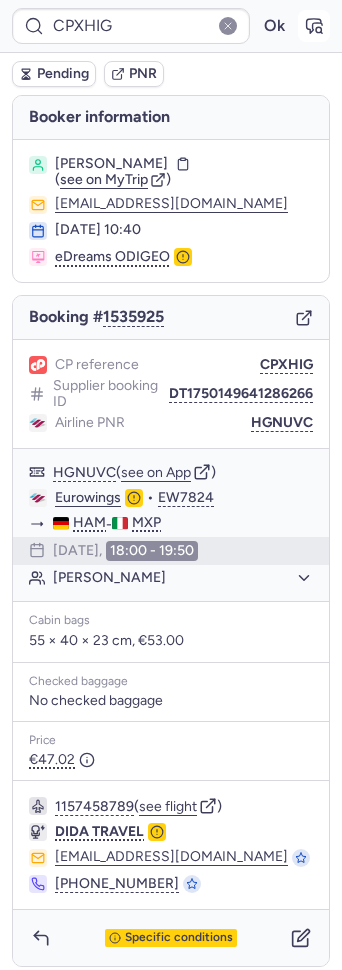 click 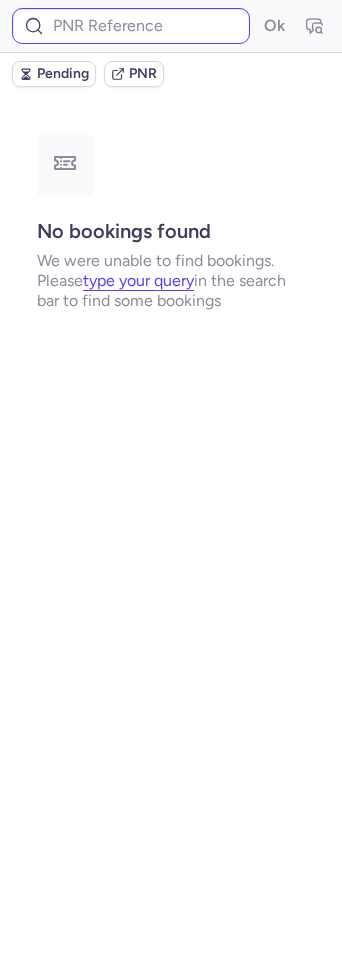 type on "CPZ52C" 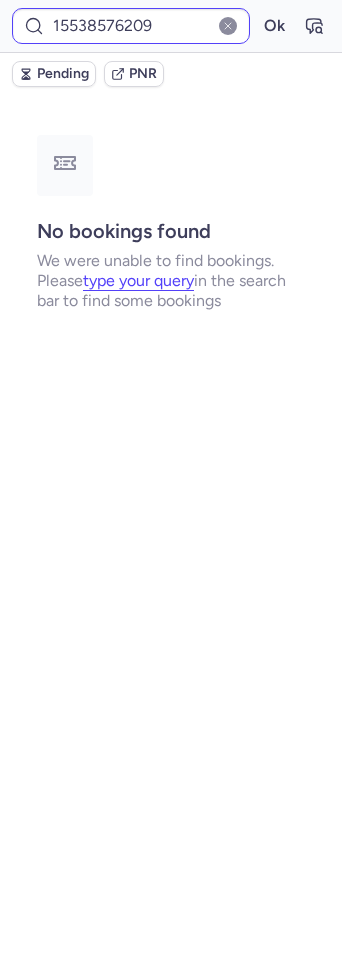 type on "CP9AOV" 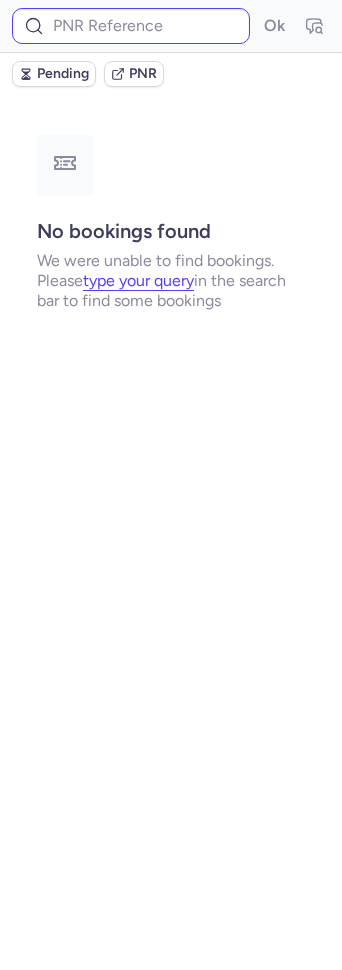 type on "15538576209" 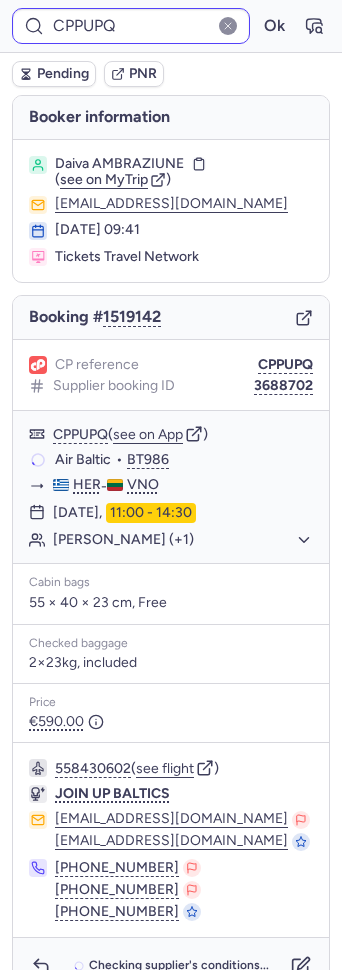 type on "CPLGM2" 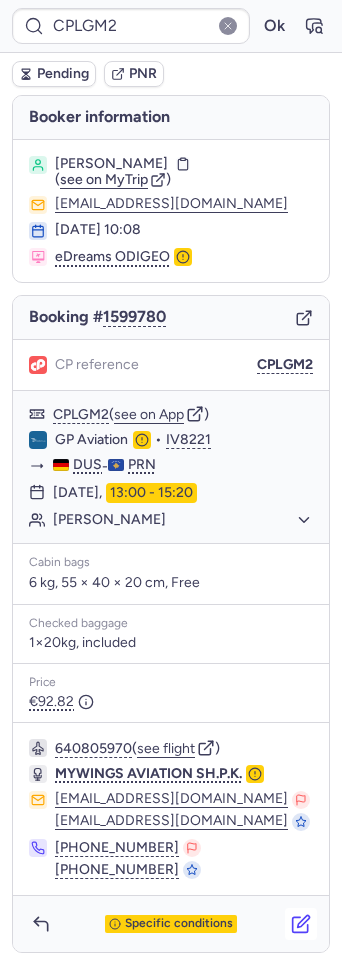 click at bounding box center [301, 924] 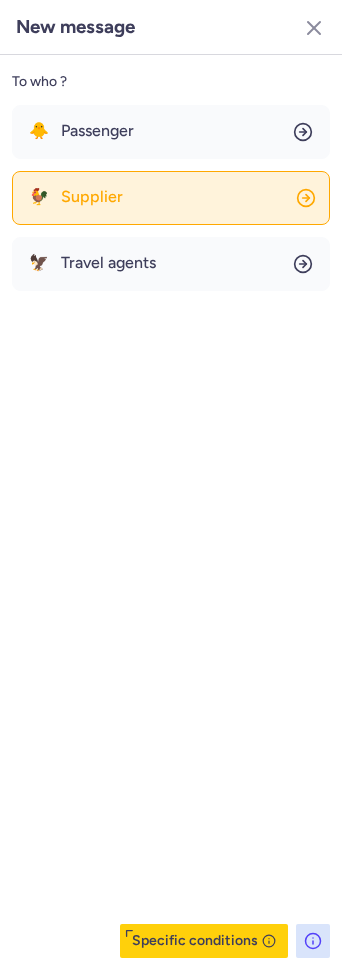 click on "🐓 Supplier" 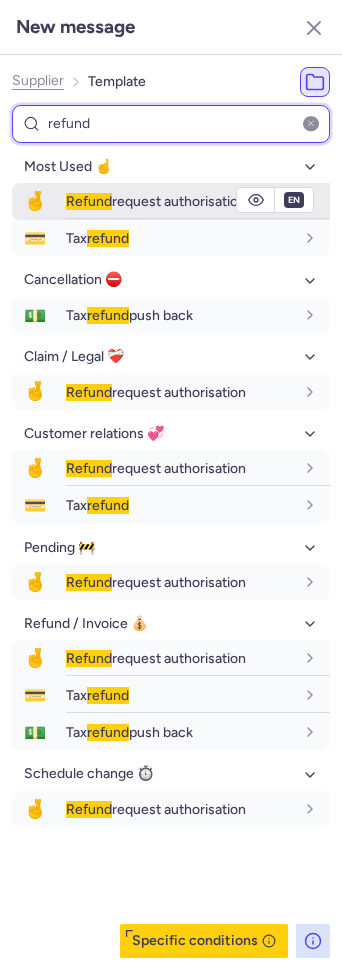type on "refund" 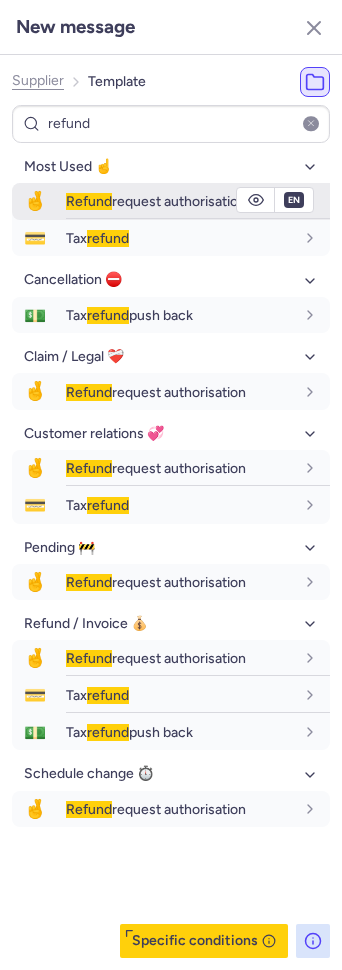 click on "Refund  request authorisation" at bounding box center (156, 201) 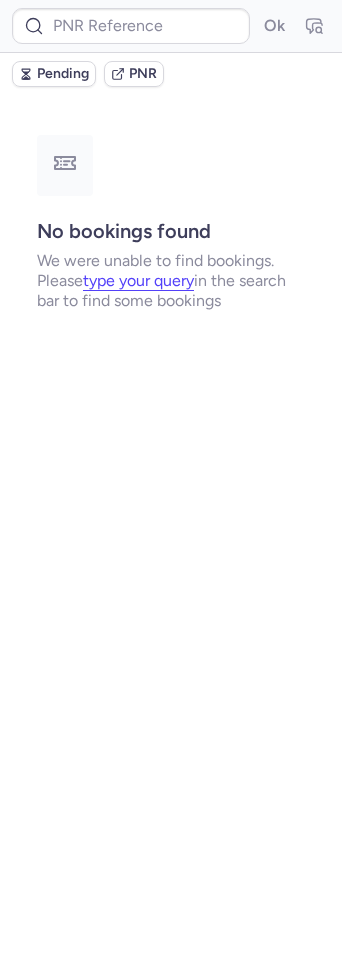 type on "CPLGM2" 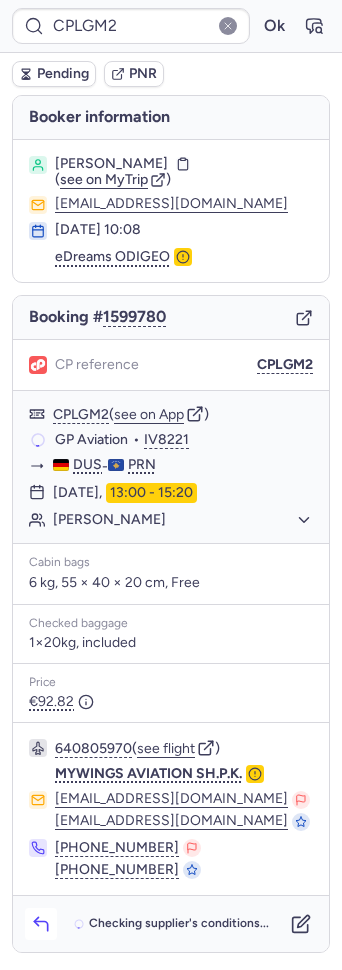 click 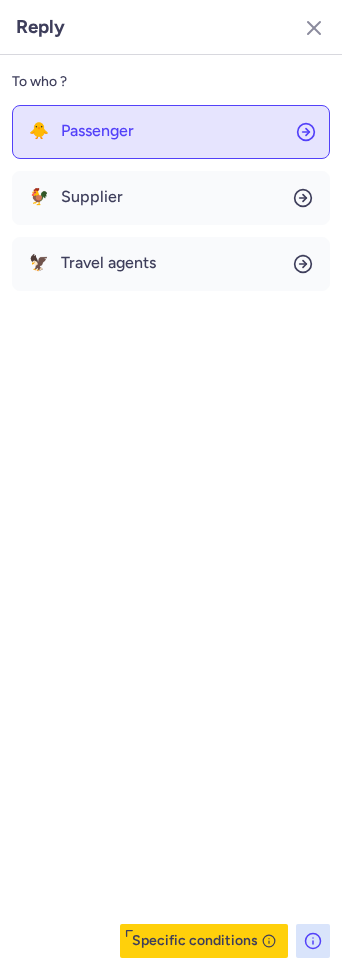 click on "🐥 Passenger" 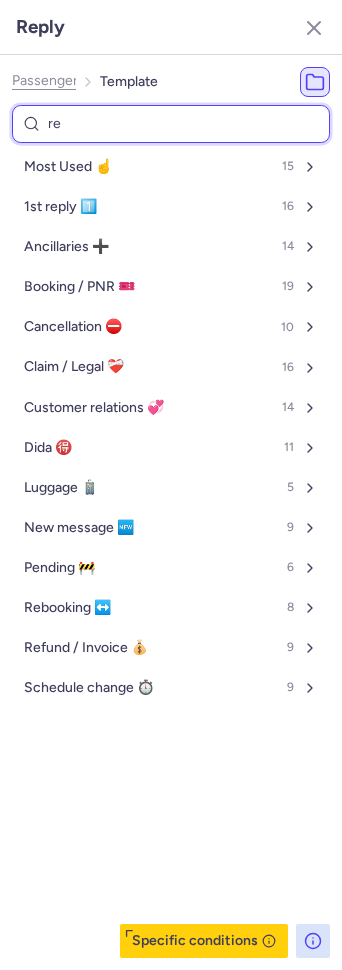 type on "ref" 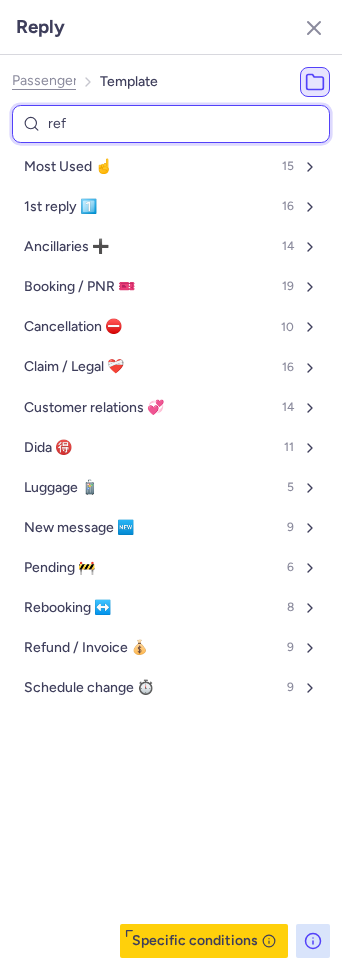 select on "en" 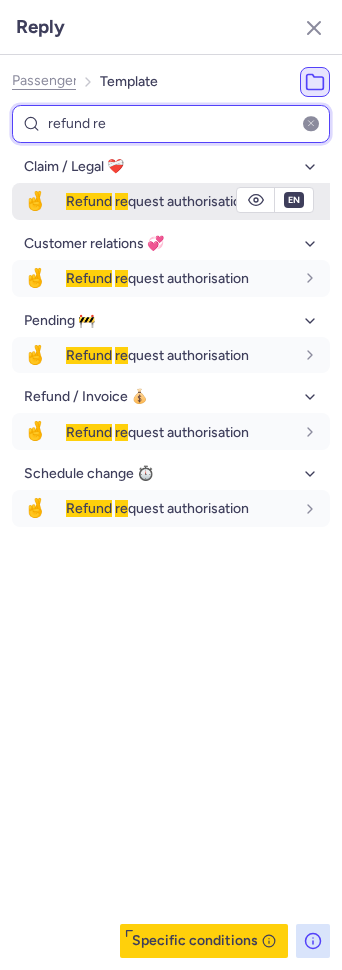 type on "refund re" 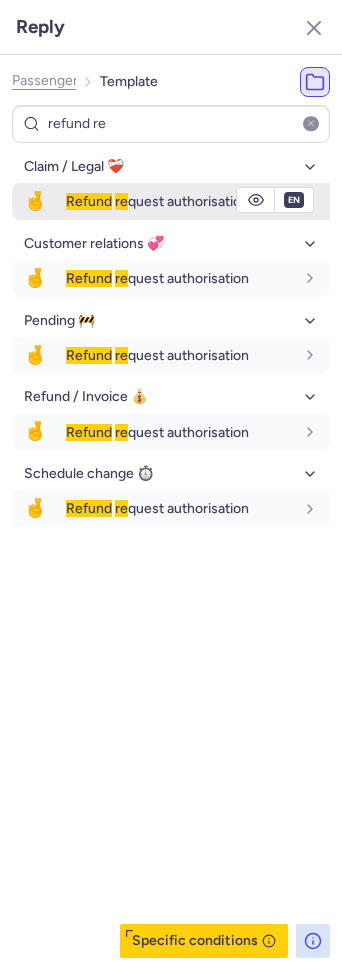 click on "Refund   re quest authorisation" at bounding box center [157, 201] 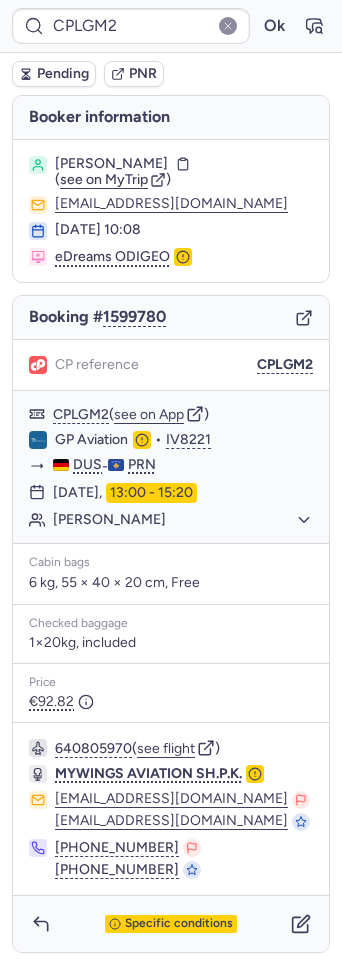 click on "Pending" at bounding box center (63, 74) 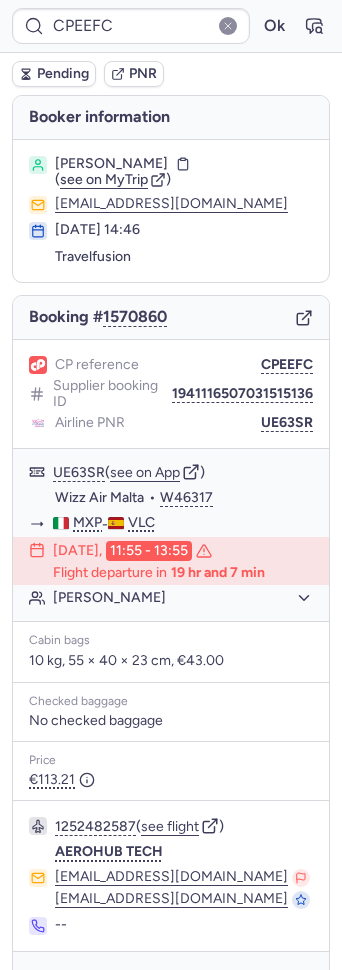type on "CPU4ZN" 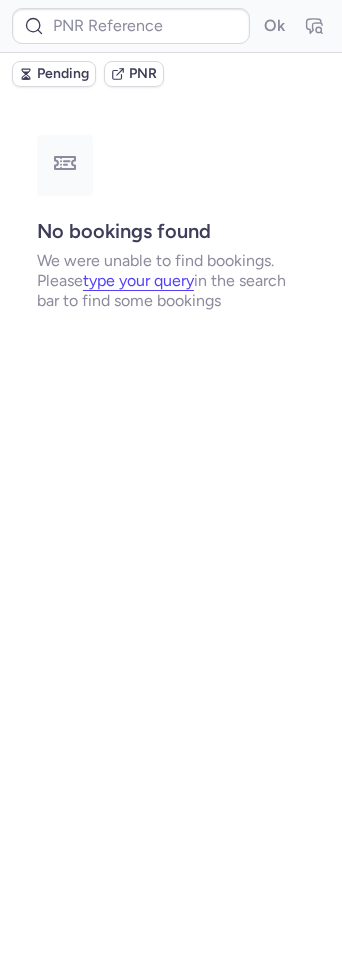 type on "CPZ52C" 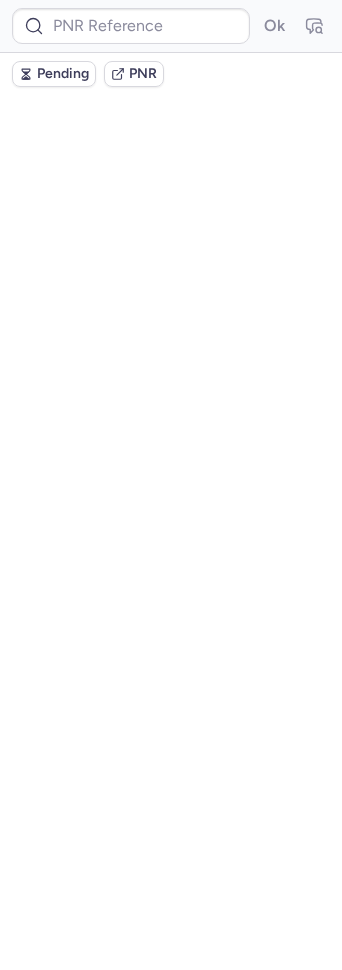 scroll, scrollTop: 0, scrollLeft: 0, axis: both 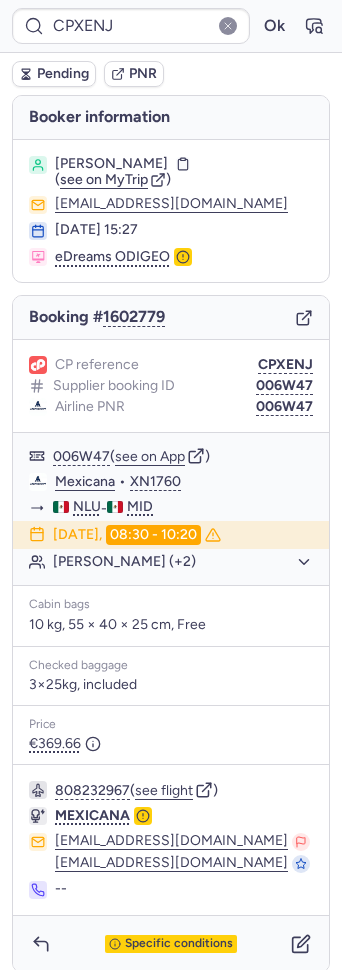 type on "CPGPCE" 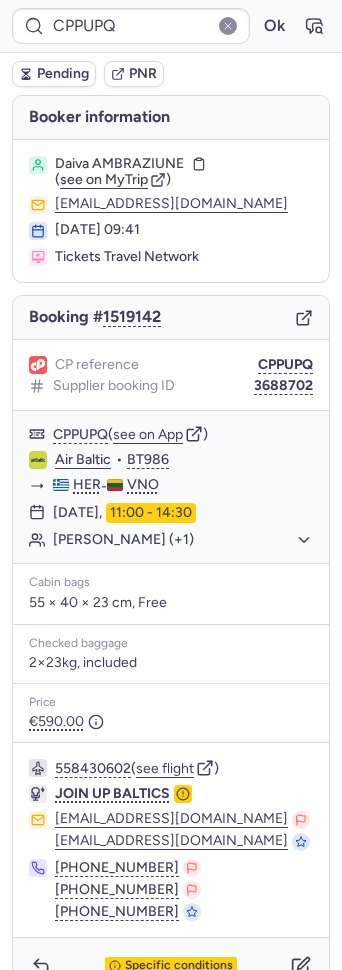 scroll, scrollTop: 37, scrollLeft: 0, axis: vertical 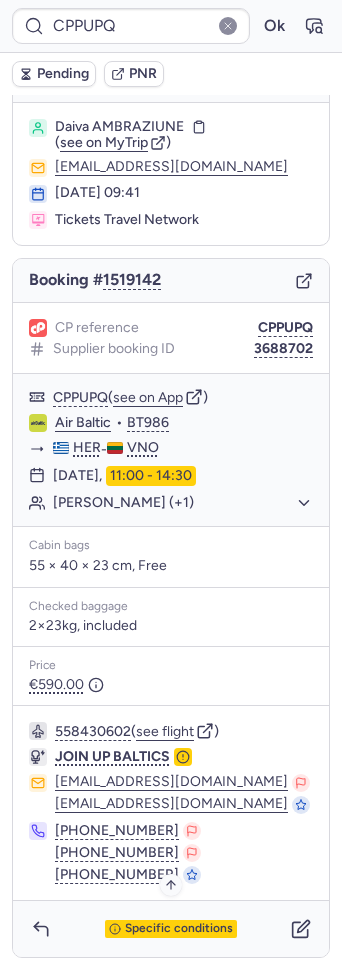 click on "Specific conditions" at bounding box center (179, 929) 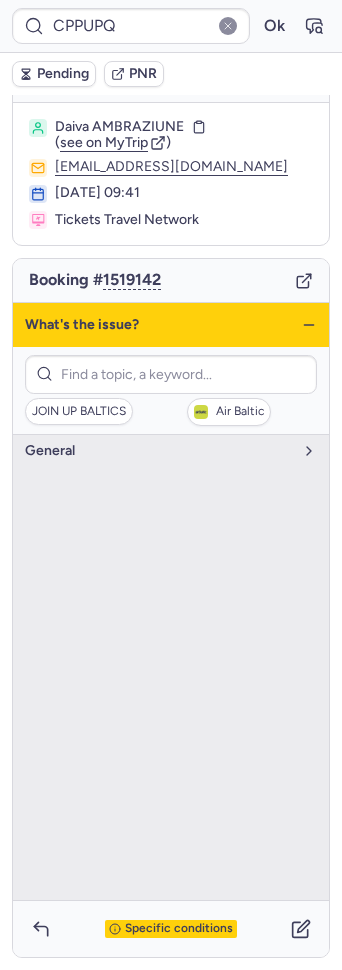 click on "general" at bounding box center (171, 667) 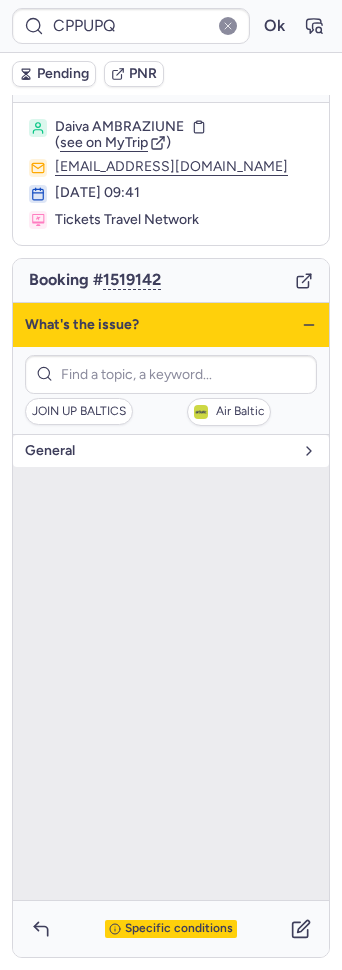 click on "general" at bounding box center (159, 451) 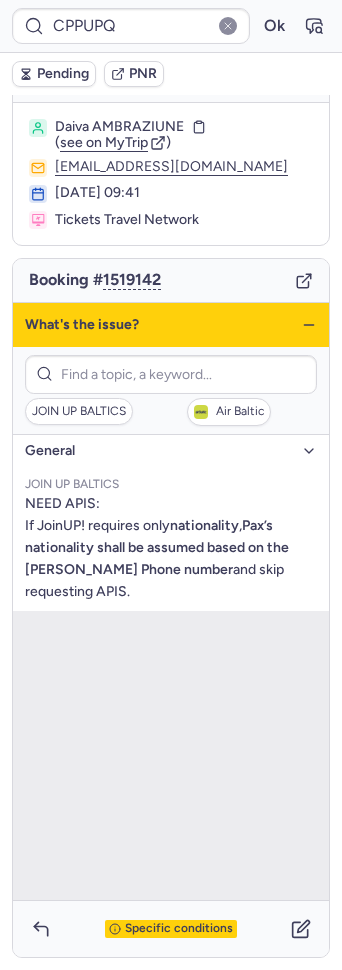 click on "general" at bounding box center [159, 451] 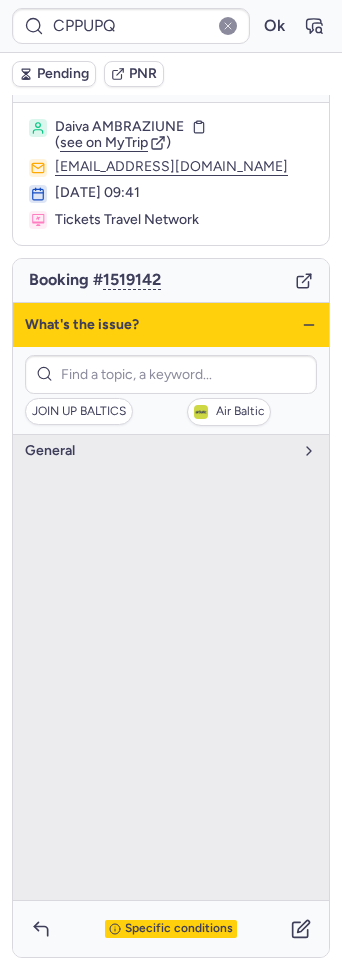 click 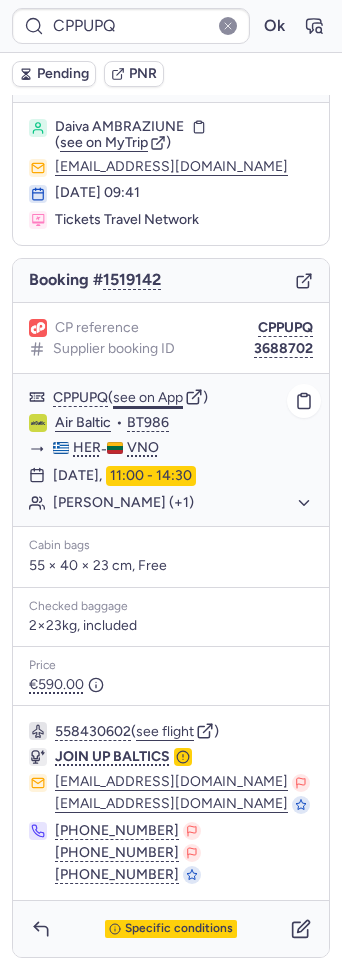 click on "see on App" 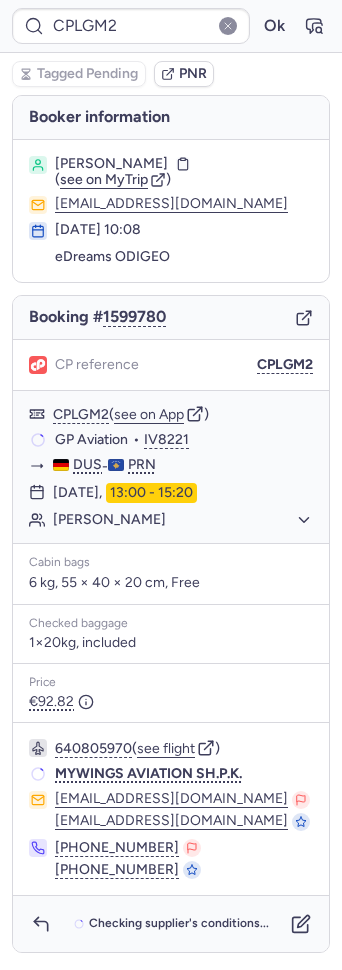 scroll, scrollTop: 0, scrollLeft: 0, axis: both 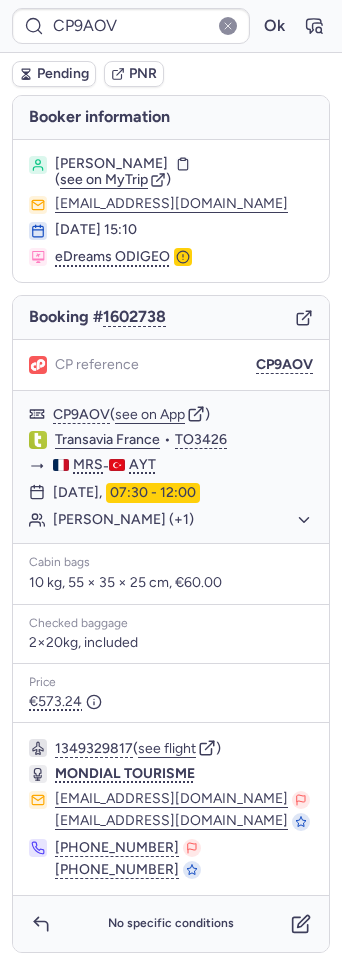 type on "10812519610771" 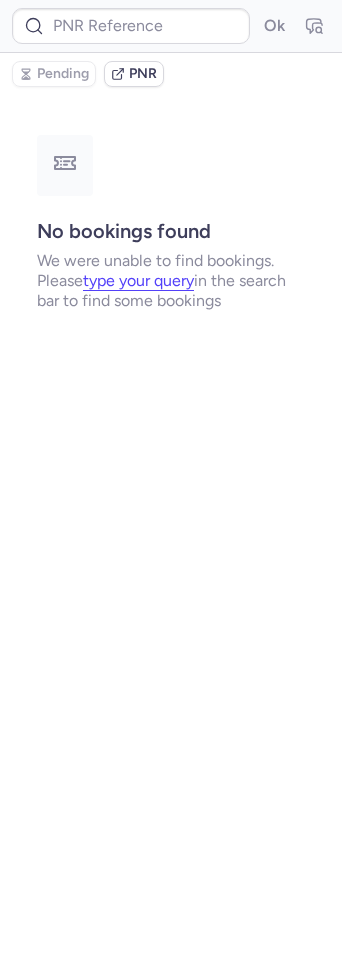 type on "10812519610771" 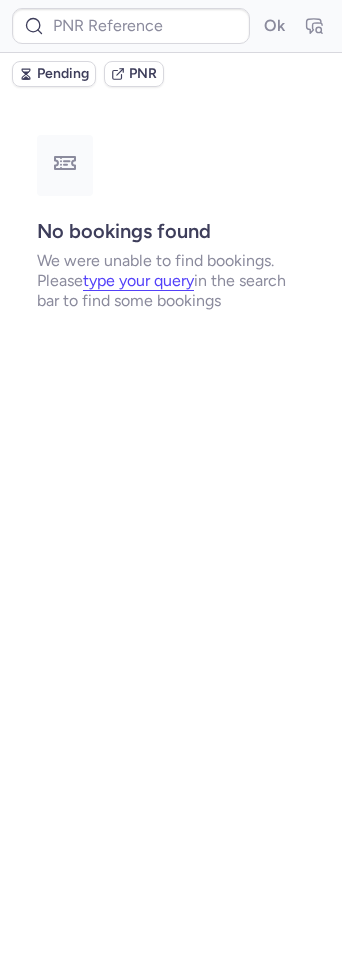 type on "10812519610771" 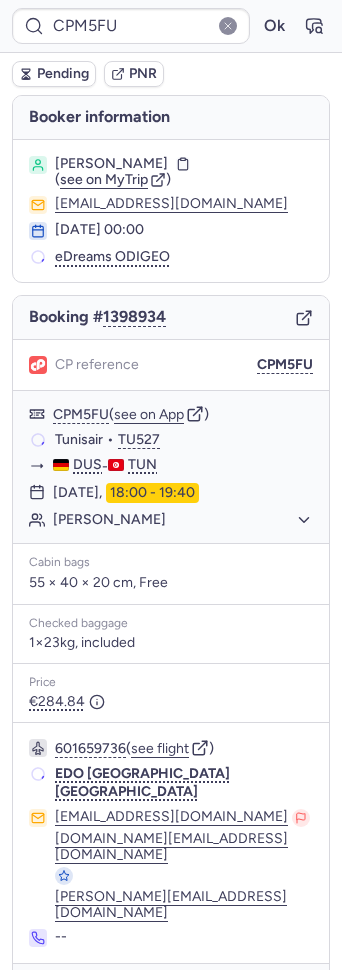type on "10812519810198" 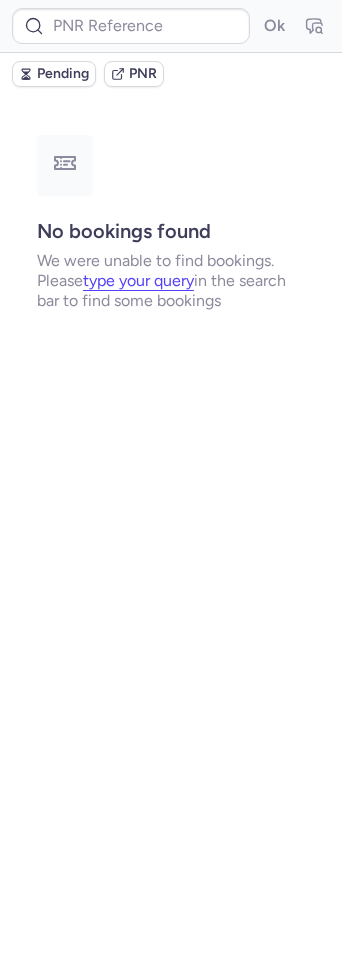 type on "CPZ52C" 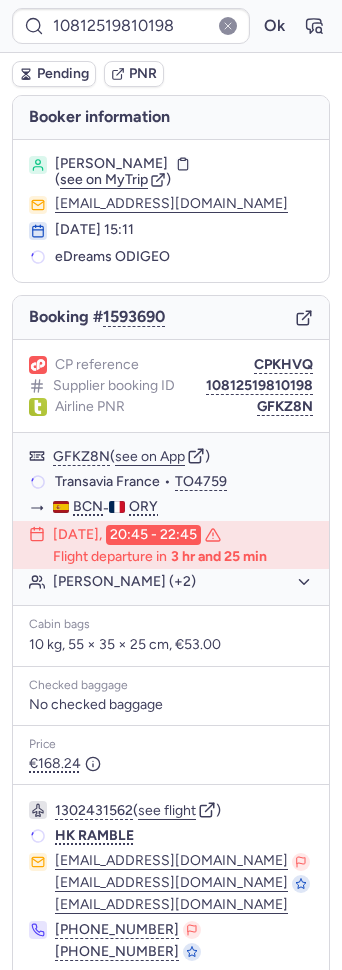 type on "CPM5FU" 